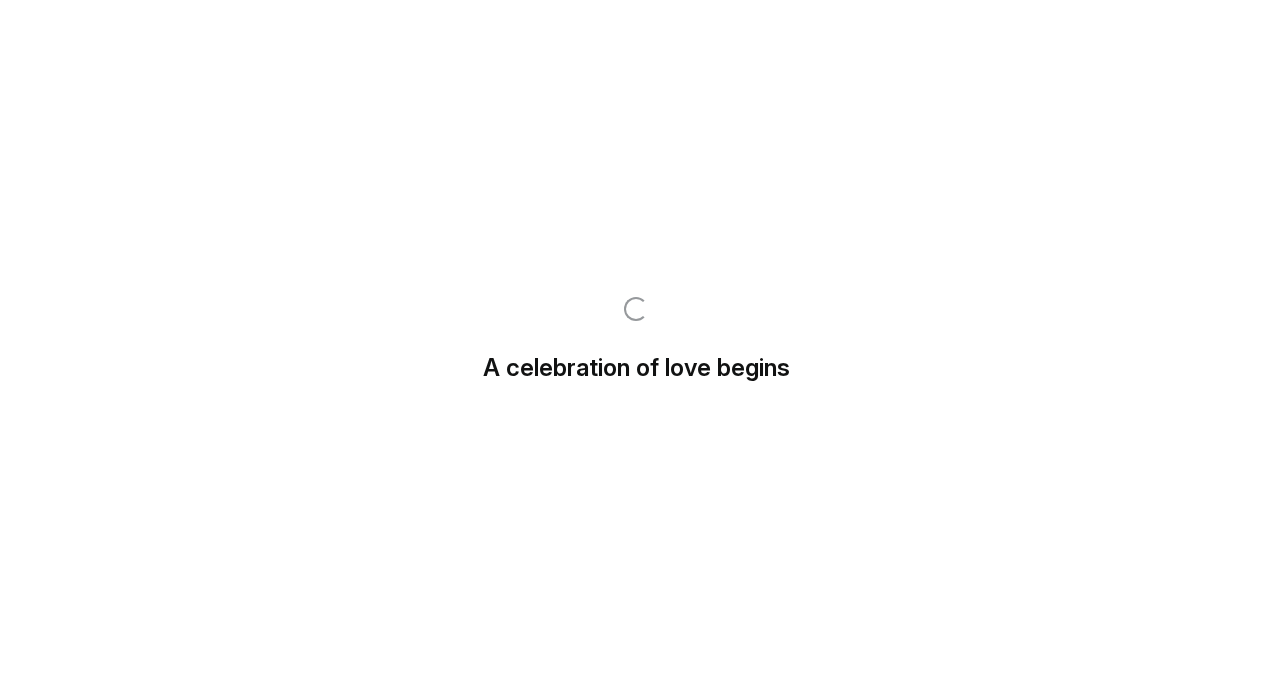 scroll, scrollTop: 0, scrollLeft: 0, axis: both 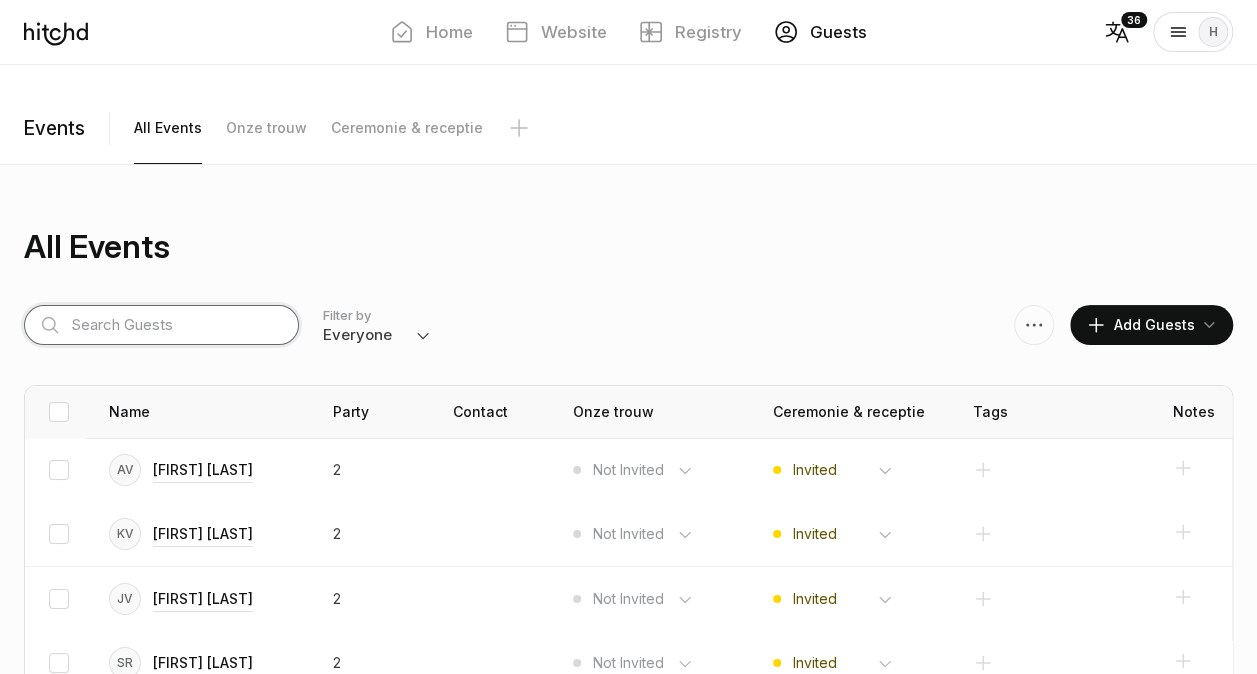 click at bounding box center (161, 325) 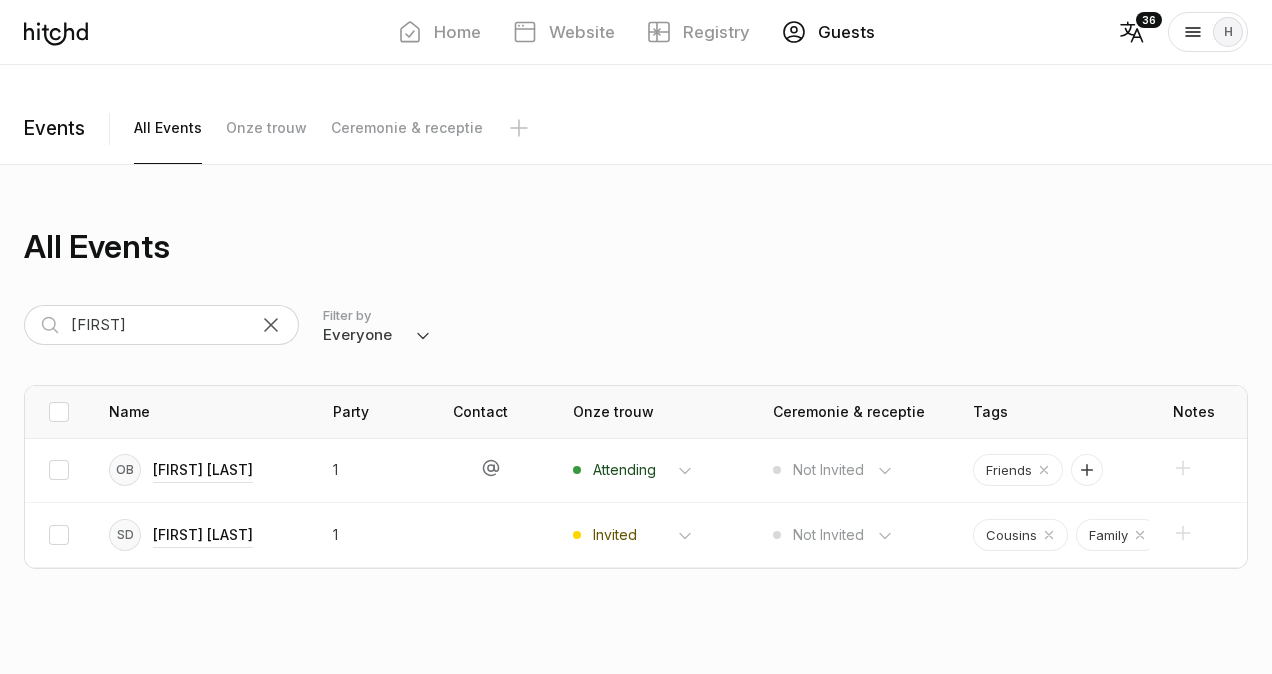 click on "Filter by
Everyone
Attending
Declined
Awaiting
Not Invited" at bounding box center (423, 325) 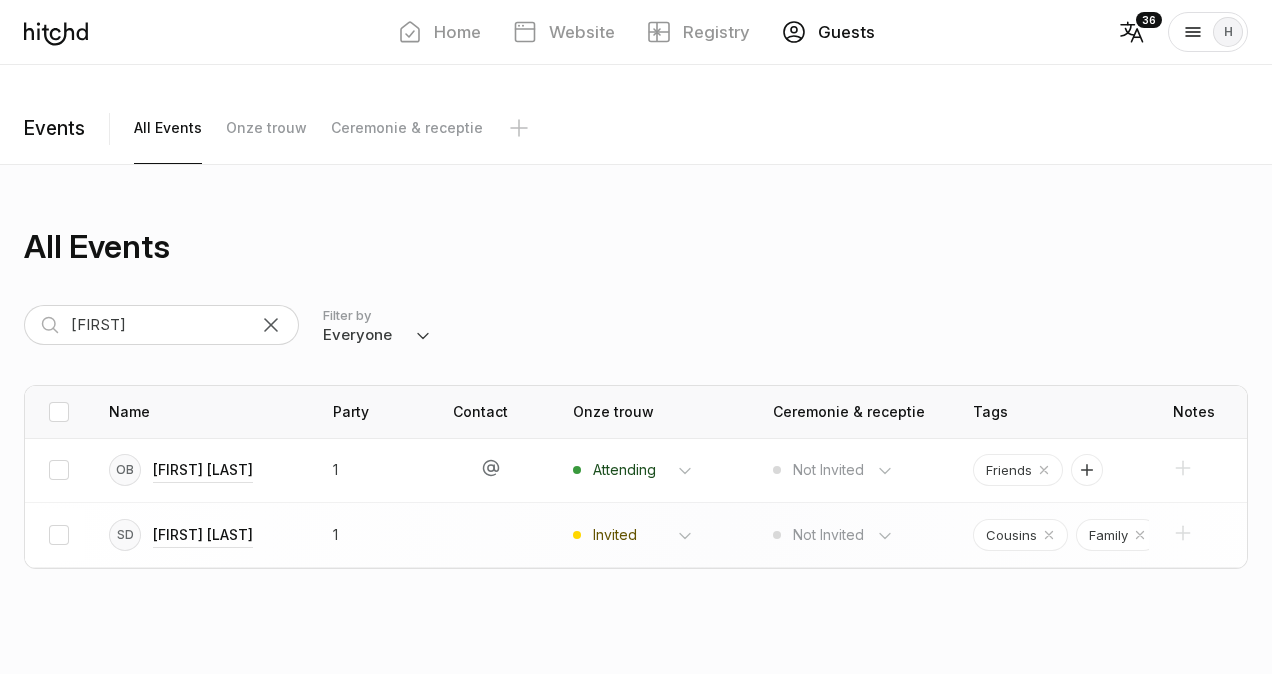 click on "Invited
Attending
Declined
Not Invited" at bounding box center (643, 470) 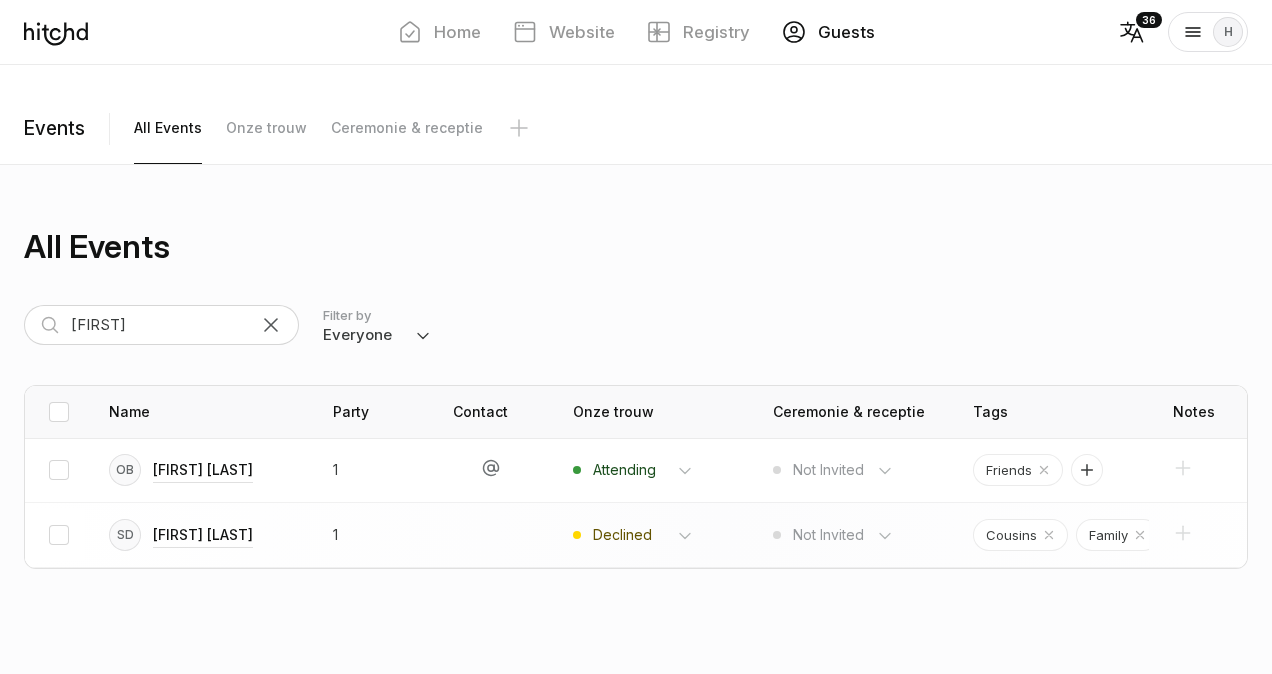 click on "Invited
Attending
Declined
Not Invited" at bounding box center [643, 470] 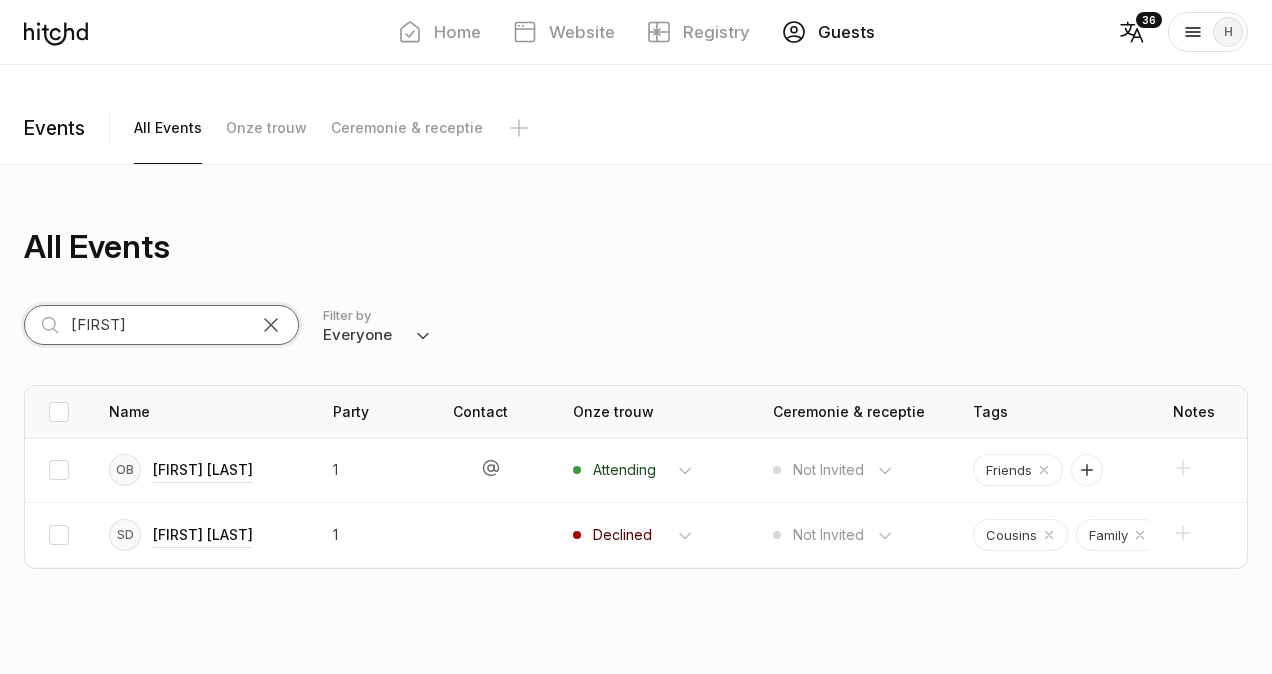 click on "[FIRST]" at bounding box center (161, 325) 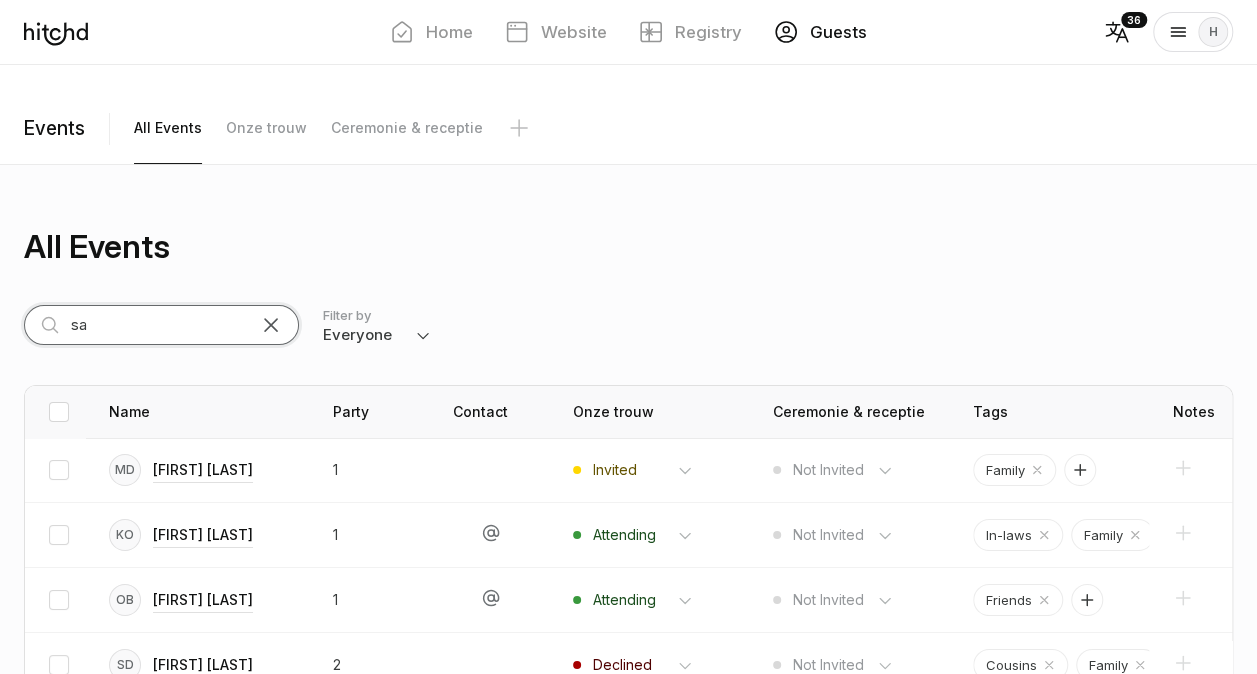 type on "s" 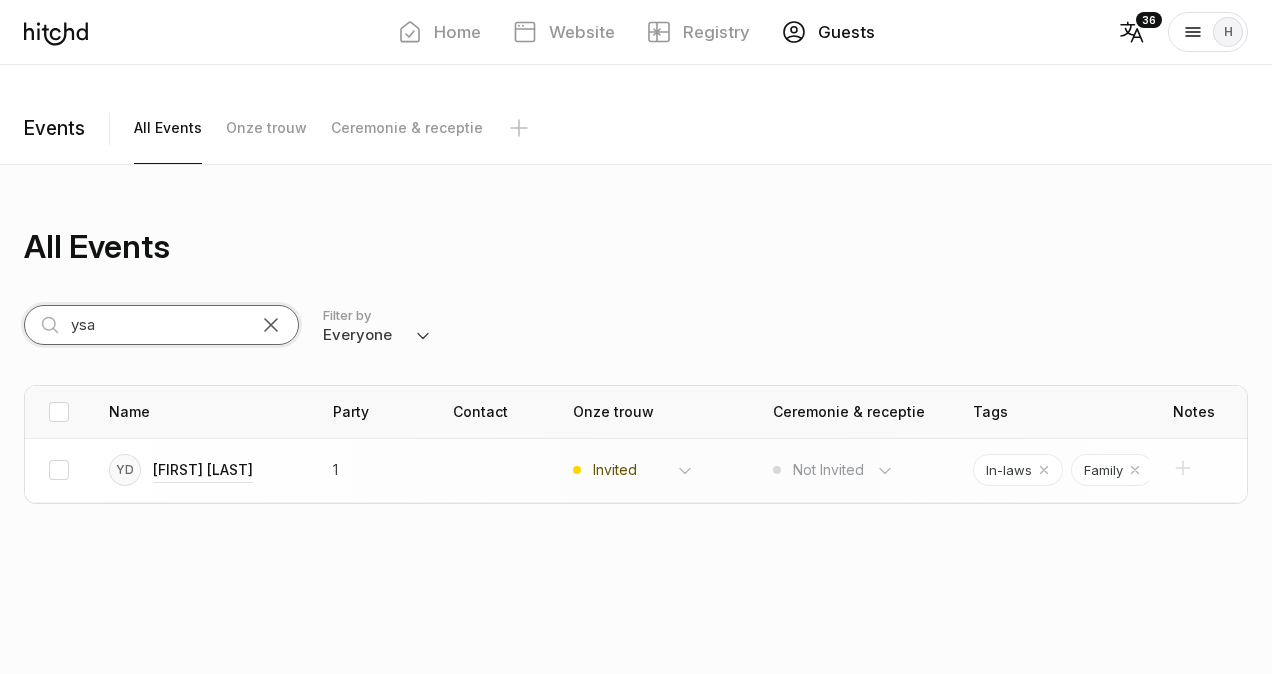 type on "ysa" 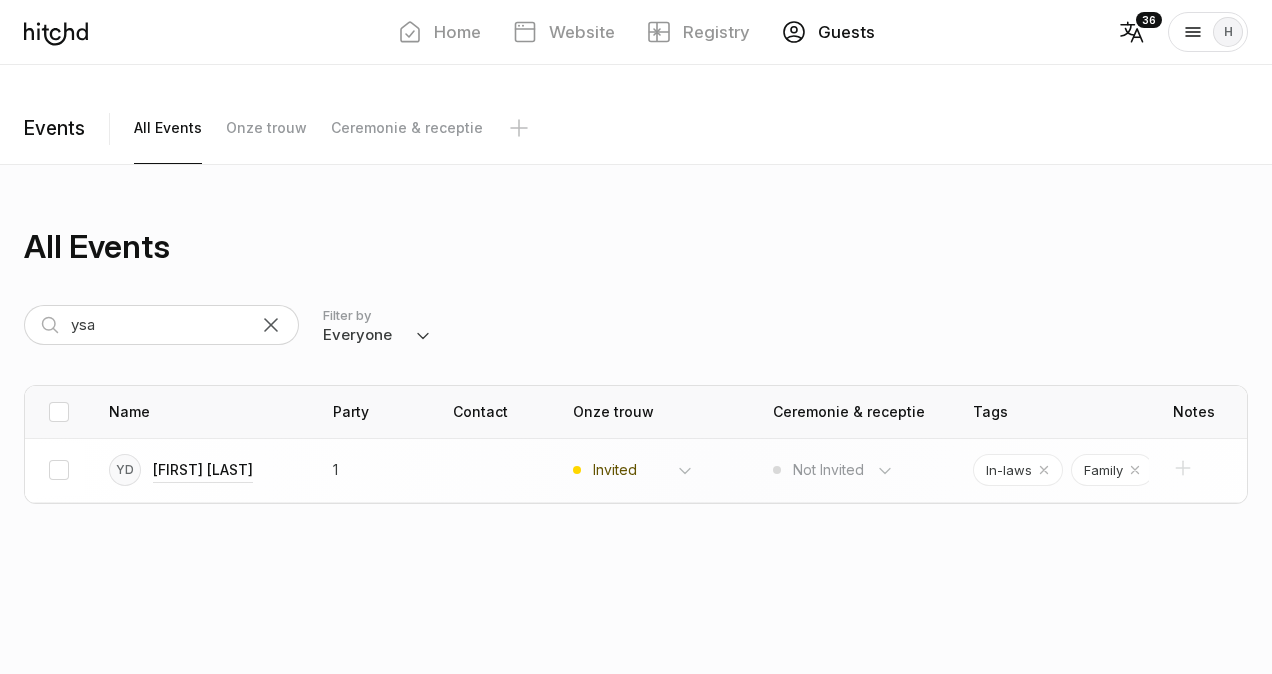 click on "Invited
Attending
Declined
Not Invited" at bounding box center (643, 470) 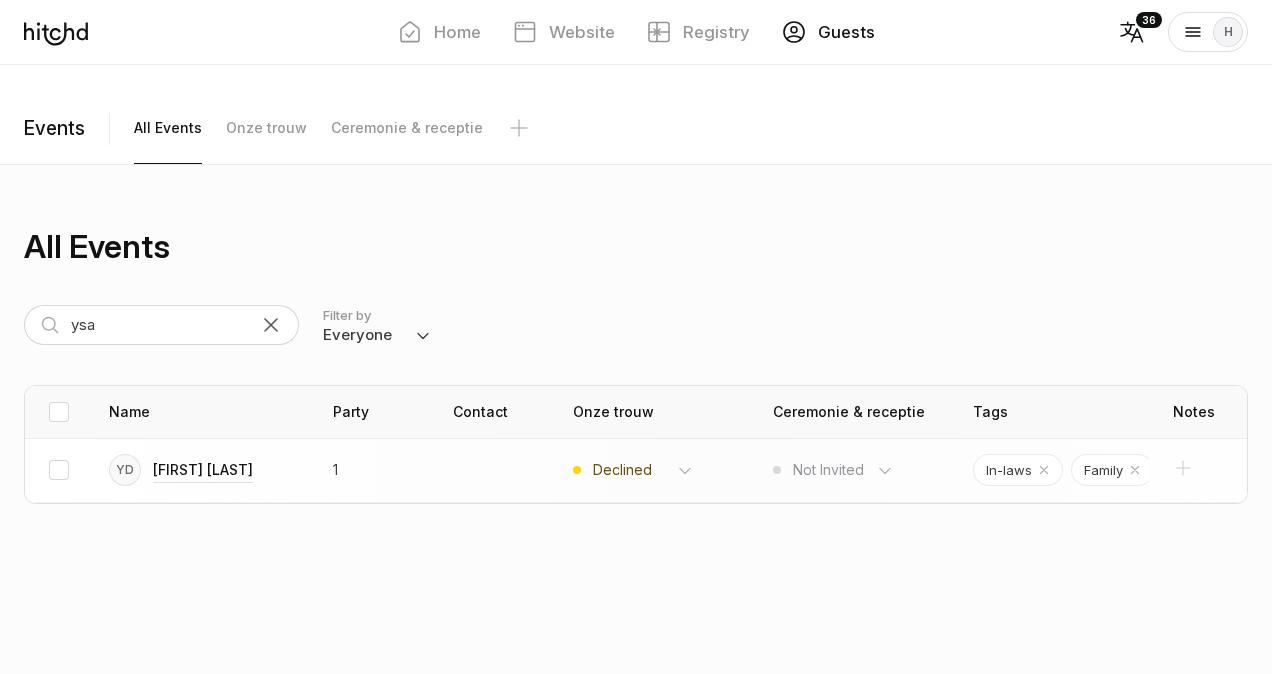 click on "Invited
Attending
Declined
Not Invited" at bounding box center (643, 470) 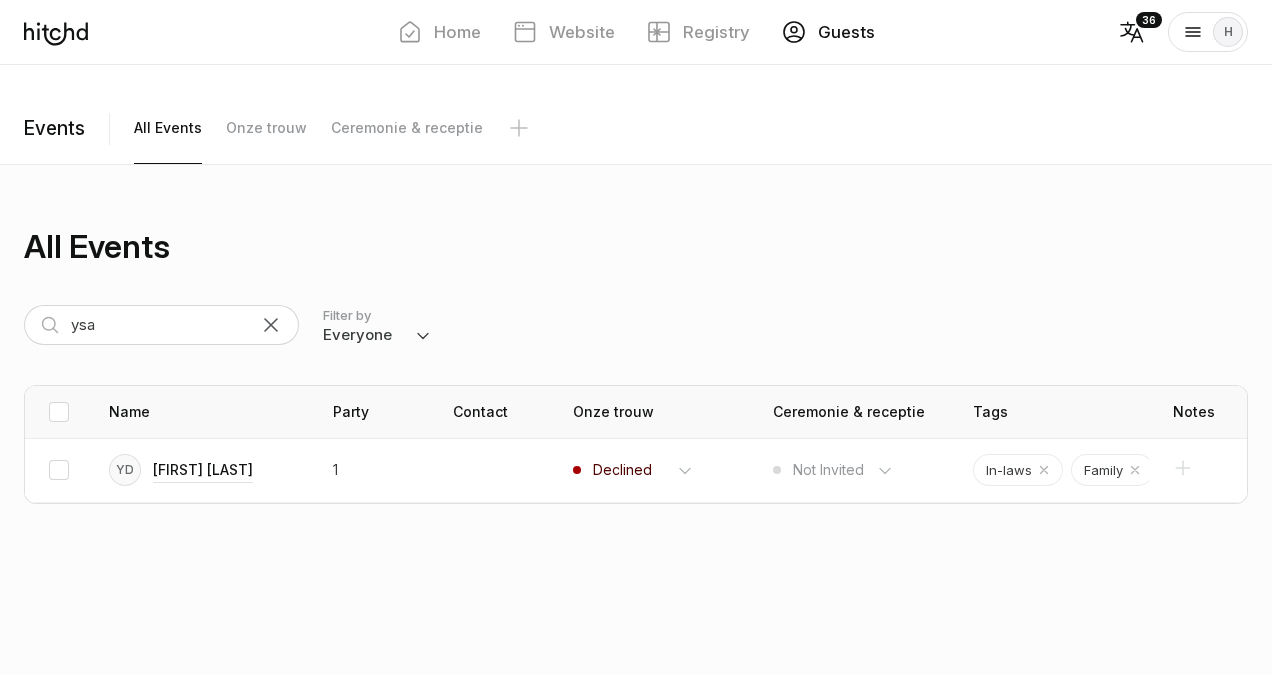 click at bounding box center [271, 325] 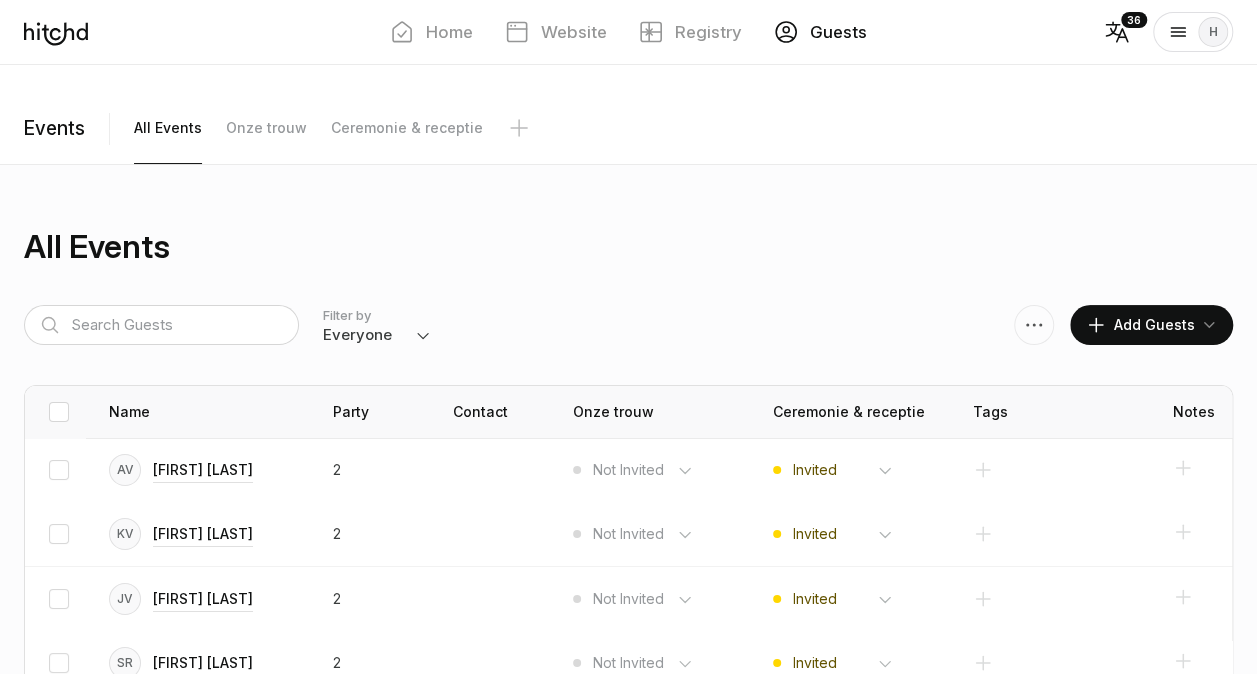 click on "Events
All Events
Onze trouw
Ceremonie & receptie" at bounding box center (628, 138) 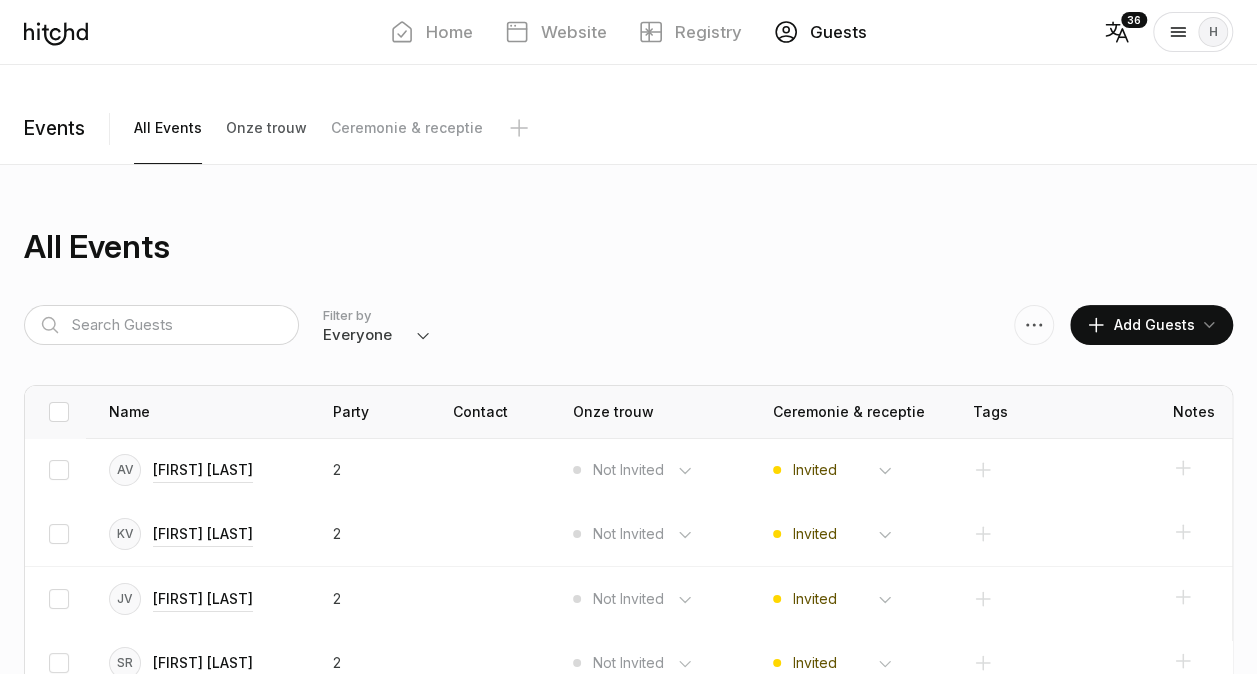 click on "Onze trouw" at bounding box center [168, 128] 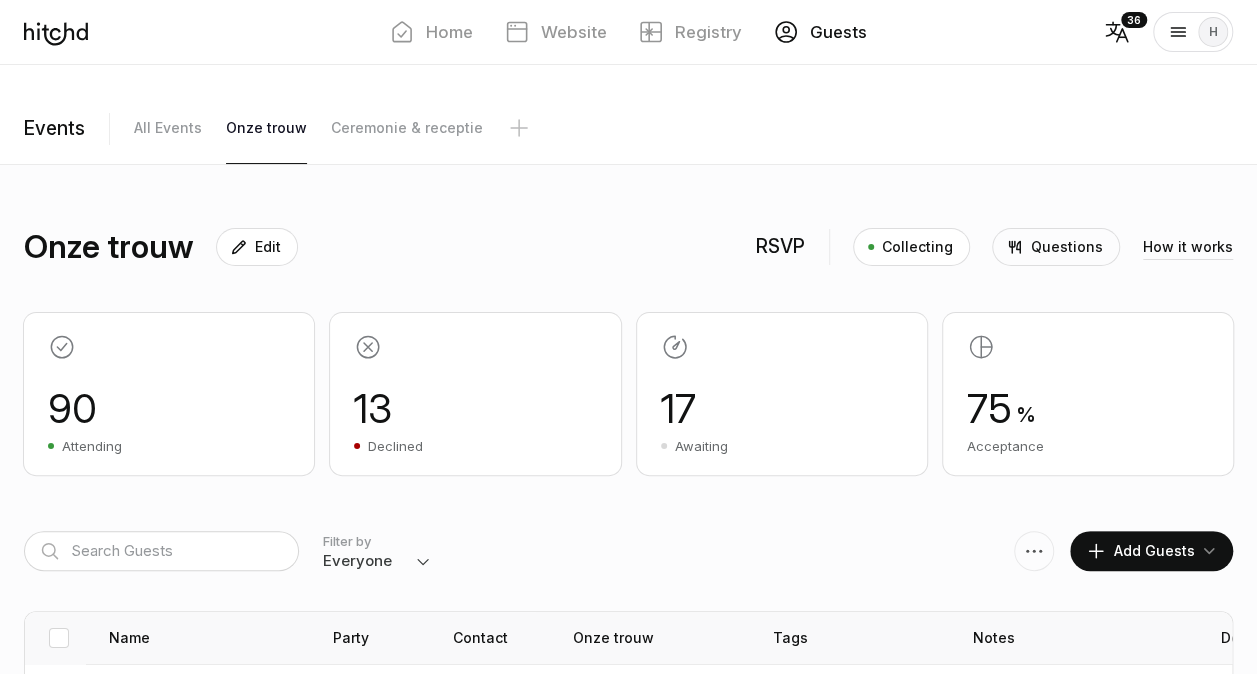 click on "Everyone
Attending
Declined
Awaiting
Not Invited" at bounding box center [377, 561] 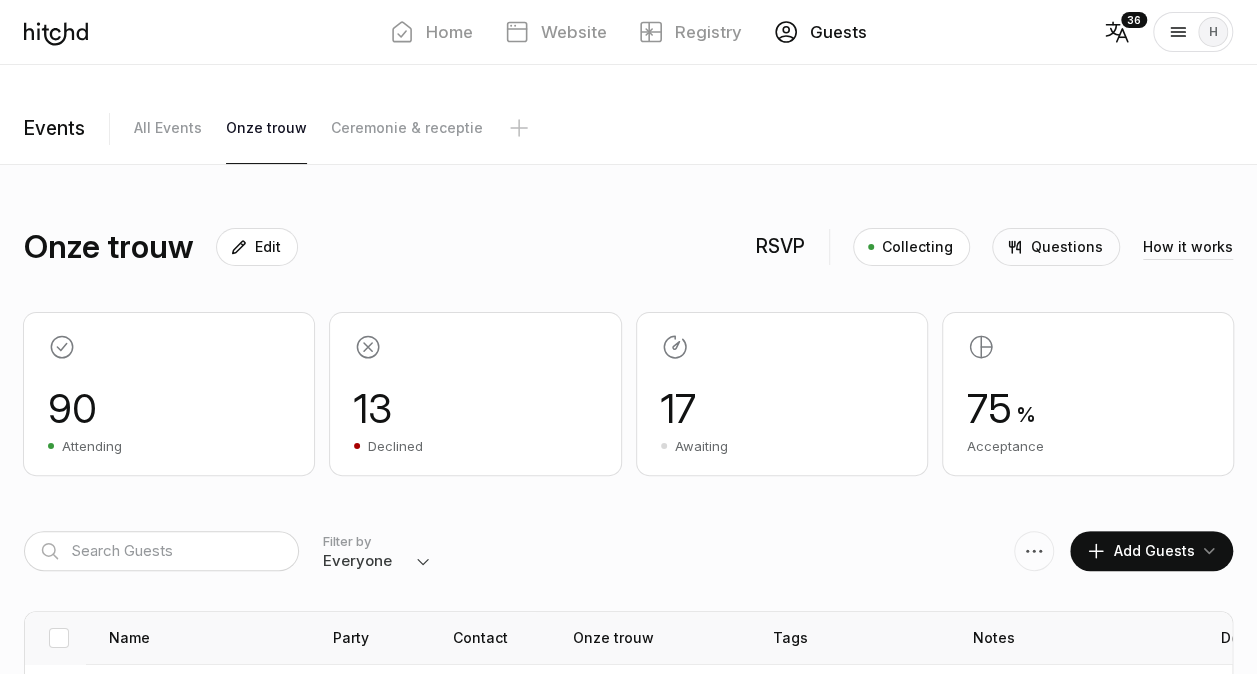 select on "invited" 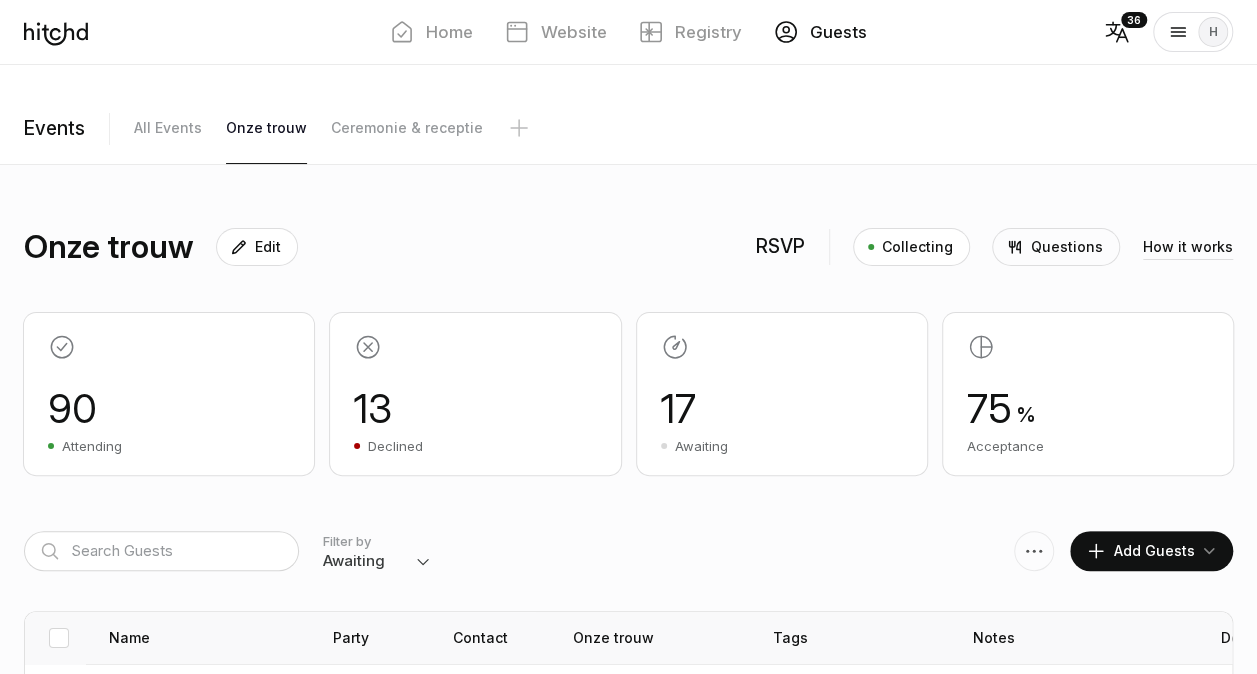 click on "Everyone
Attending
Declined
Awaiting
Not Invited" at bounding box center [377, 561] 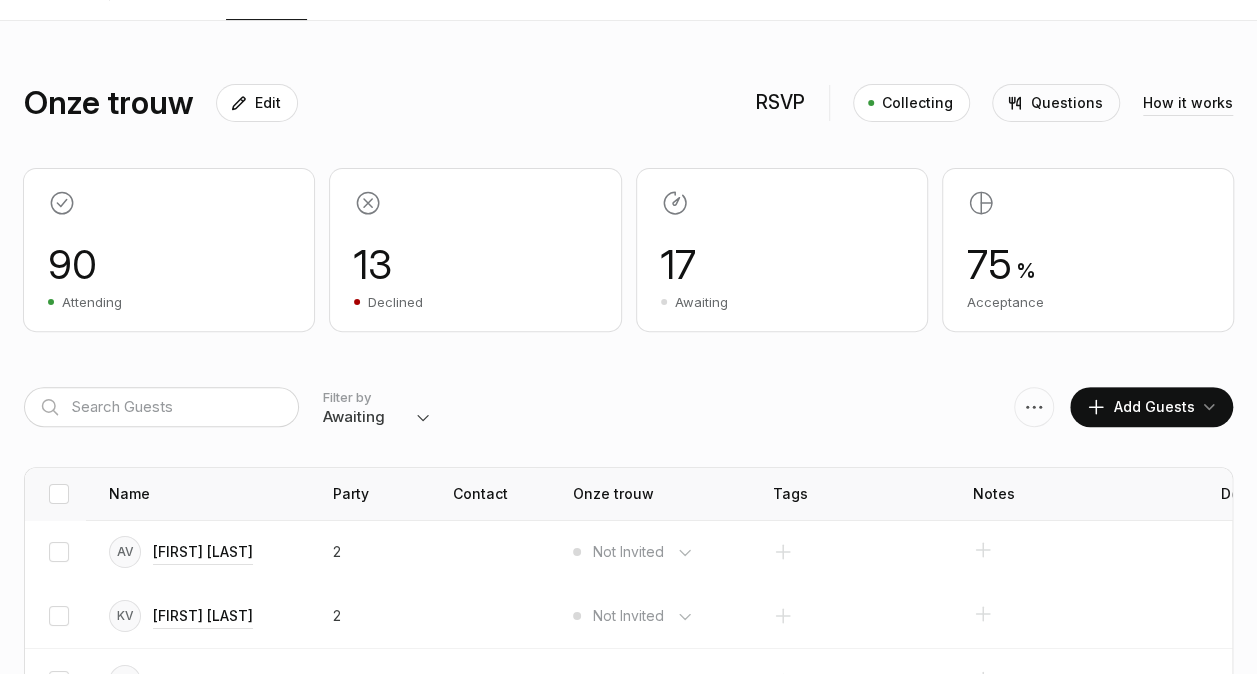 scroll, scrollTop: 0, scrollLeft: 0, axis: both 